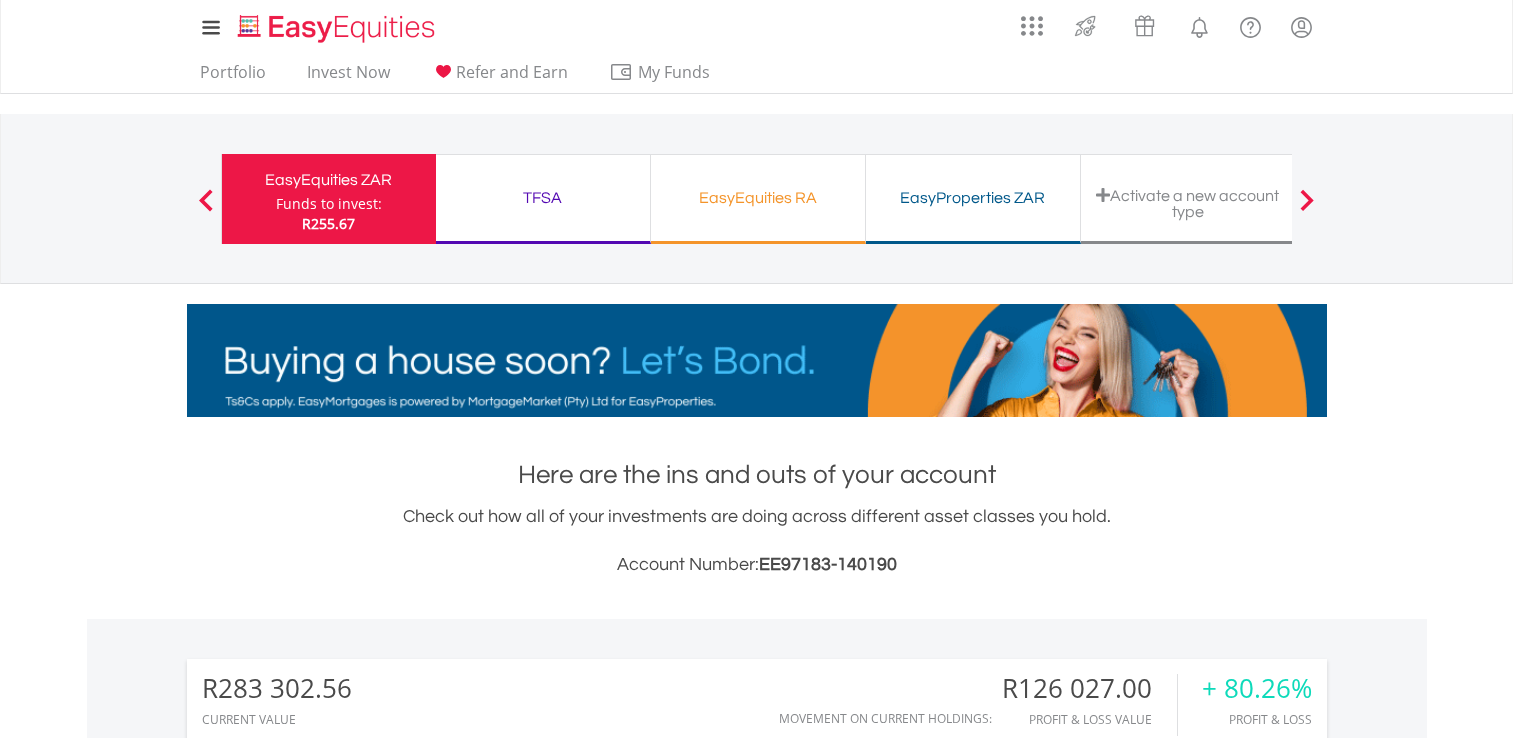 scroll, scrollTop: 600, scrollLeft: 0, axis: vertical 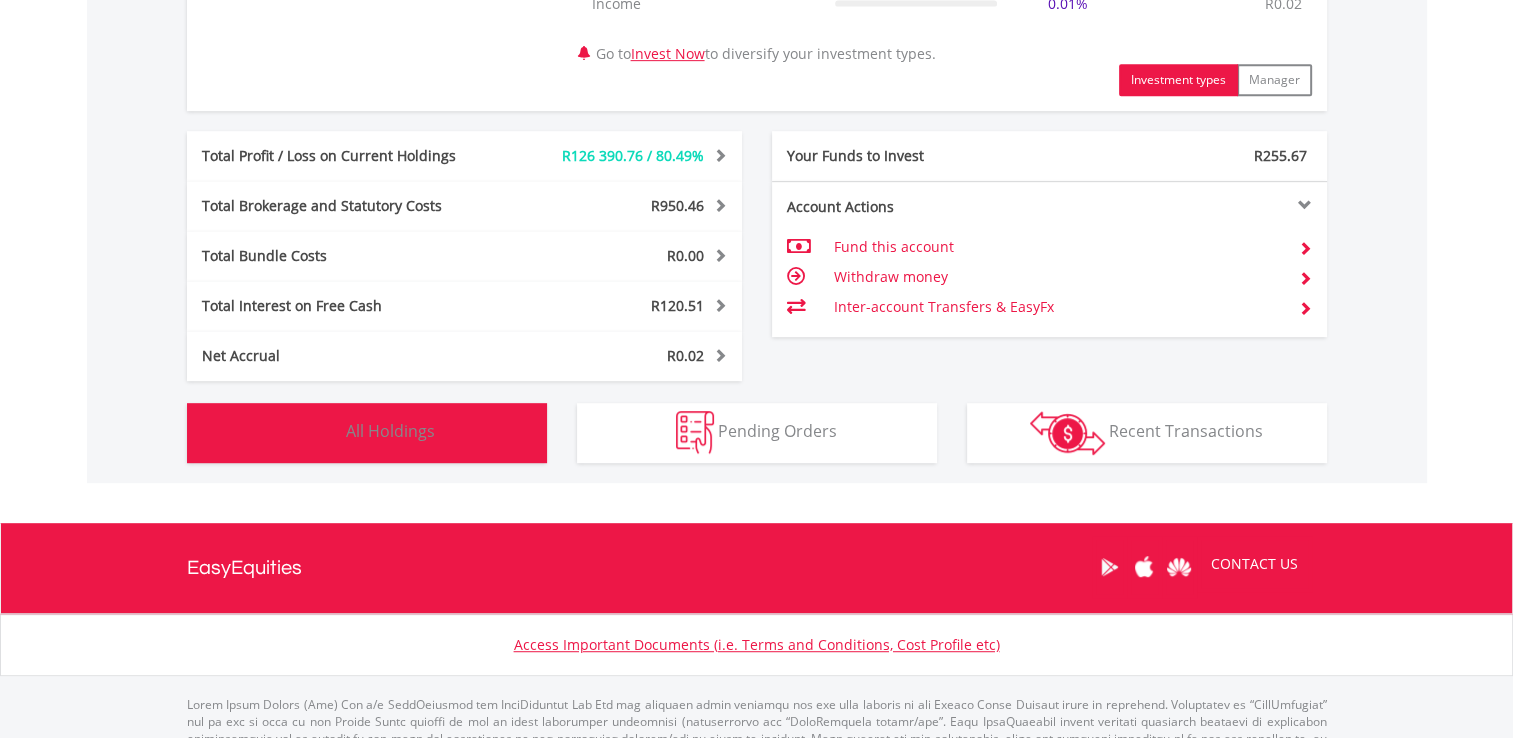 click on "Holdings
All Holdings" at bounding box center [367, 433] 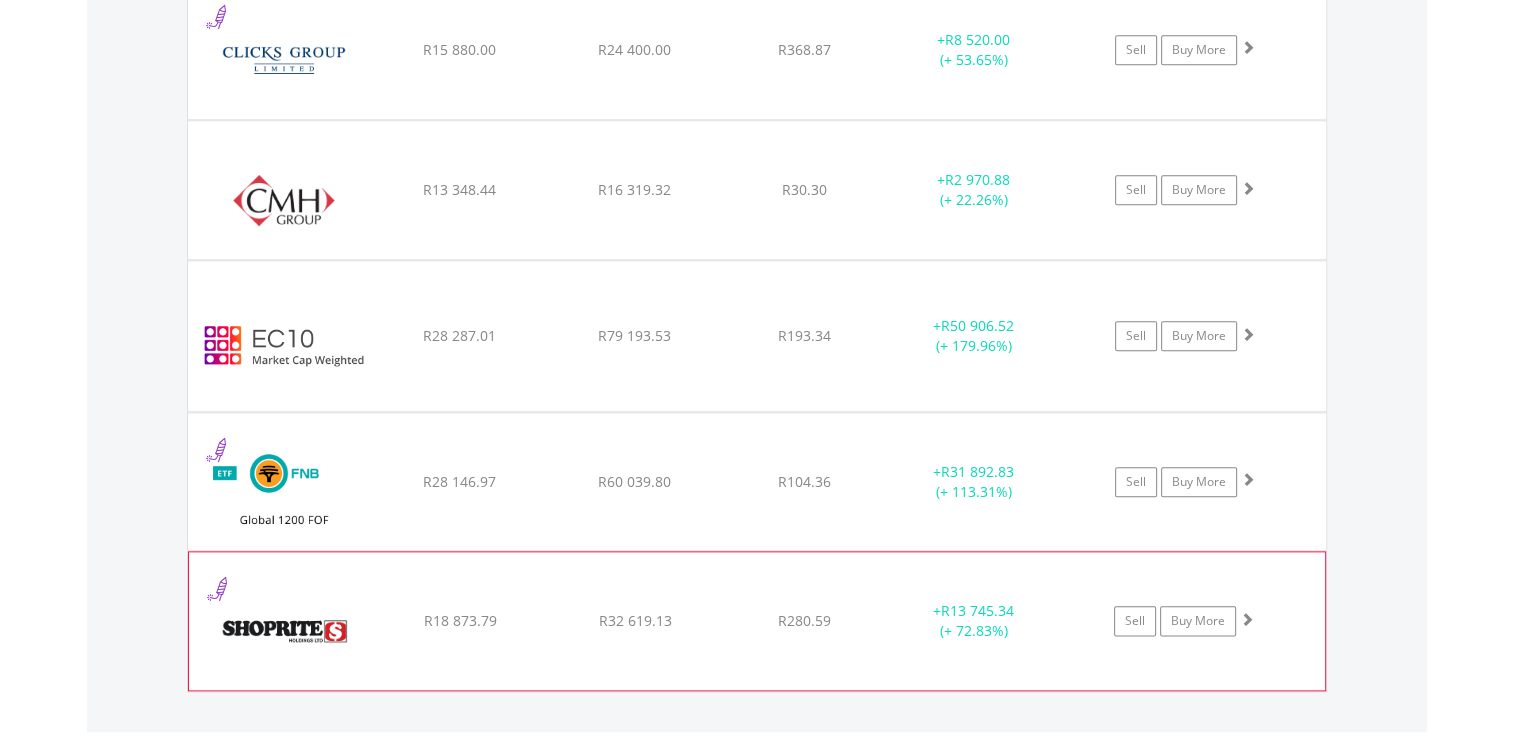 scroll, scrollTop: 2321, scrollLeft: 0, axis: vertical 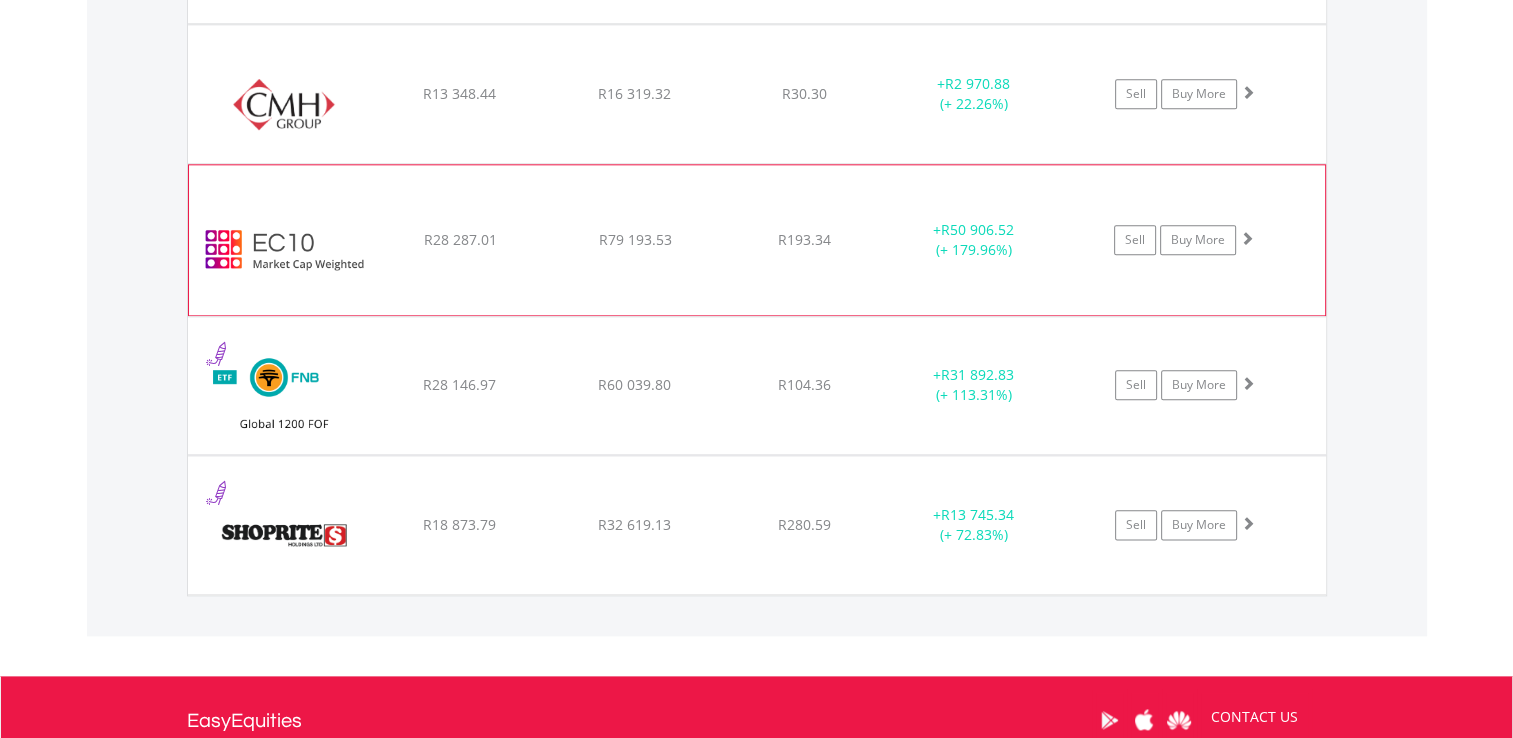 click on "R79 193.53" at bounding box center [634, -631] 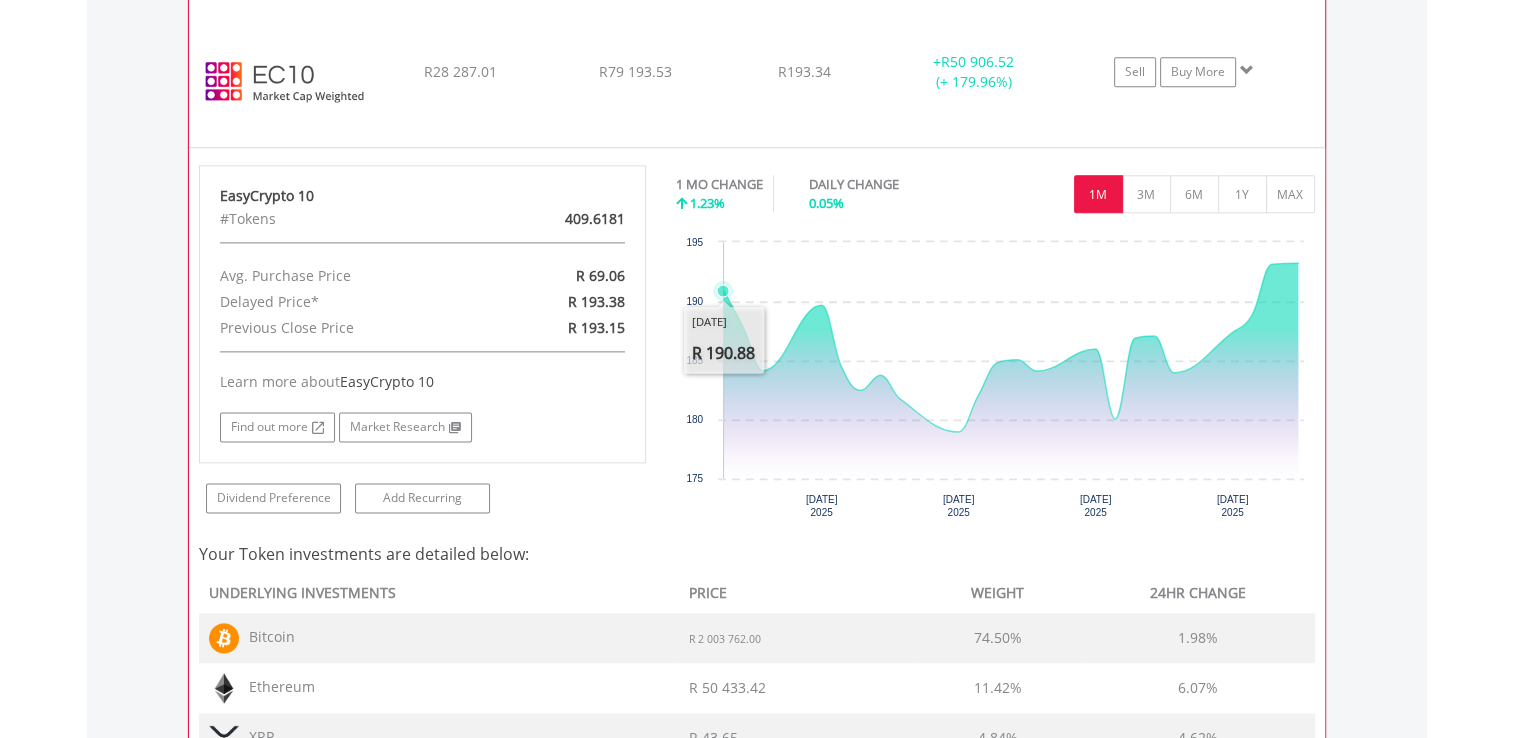 scroll, scrollTop: 2500, scrollLeft: 0, axis: vertical 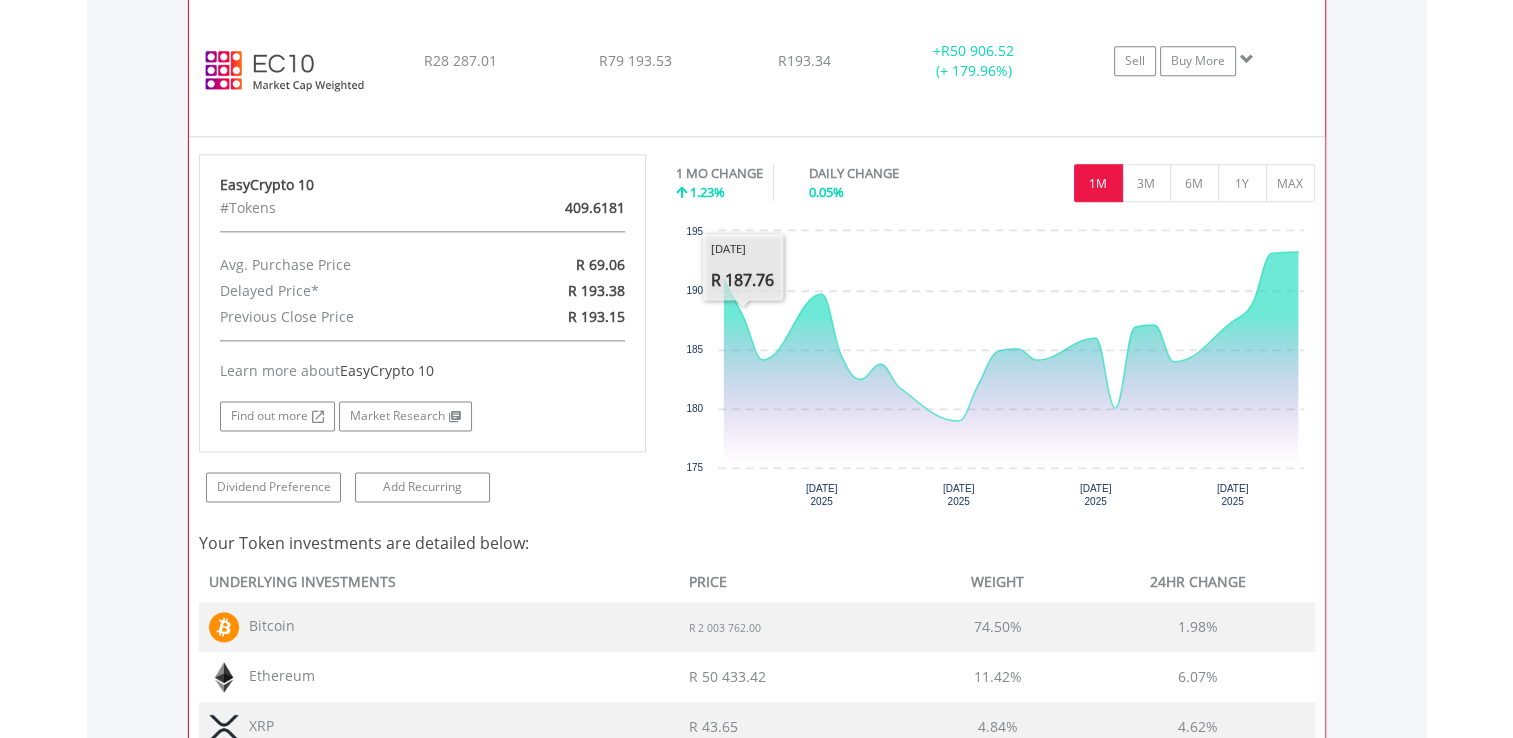 click on "﻿
EasyCrypto 10
R28 287.01
R79 193.53
R193.34
+  R50 906.52 (+ 179.96%)
Sell
Buy More" at bounding box center [757, -810] 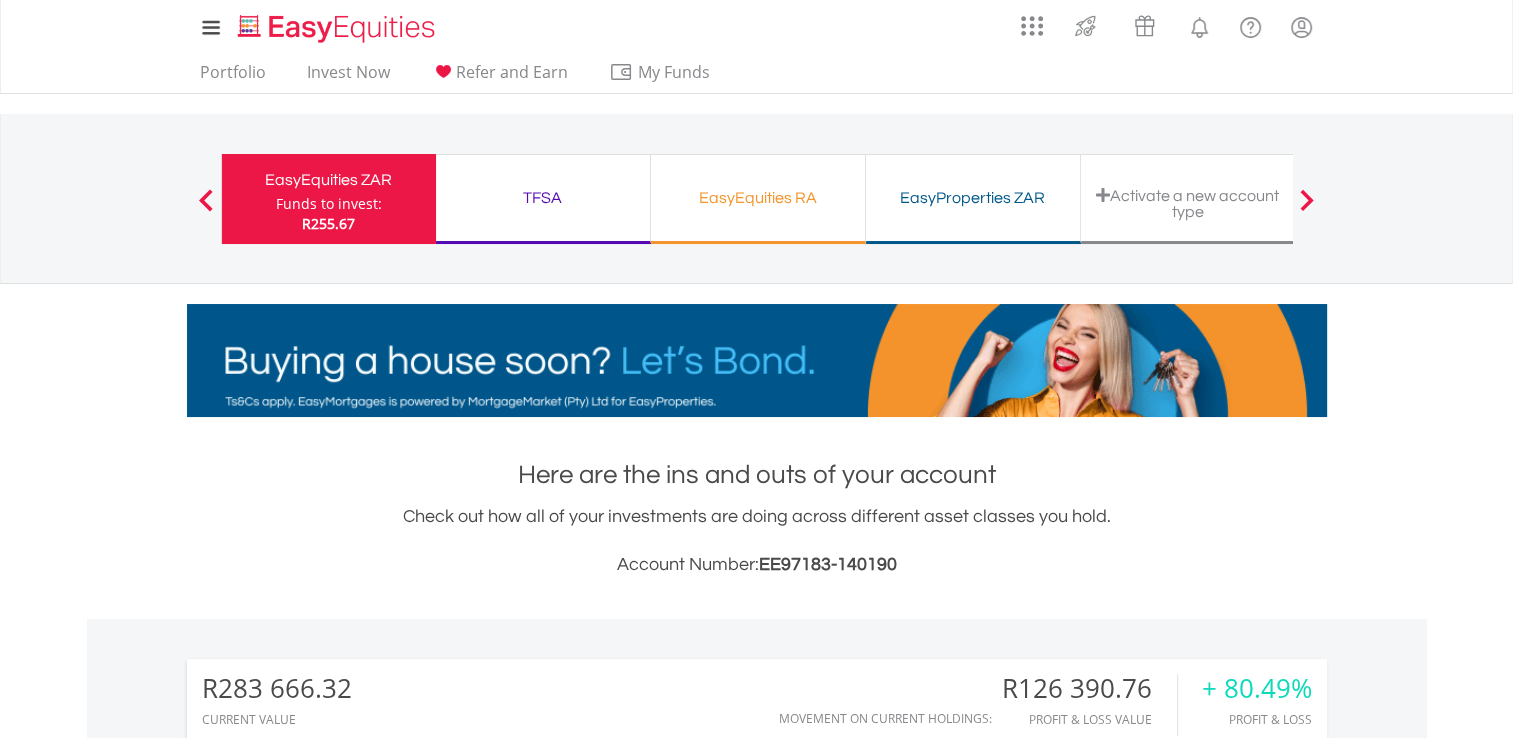 scroll, scrollTop: 0, scrollLeft: 0, axis: both 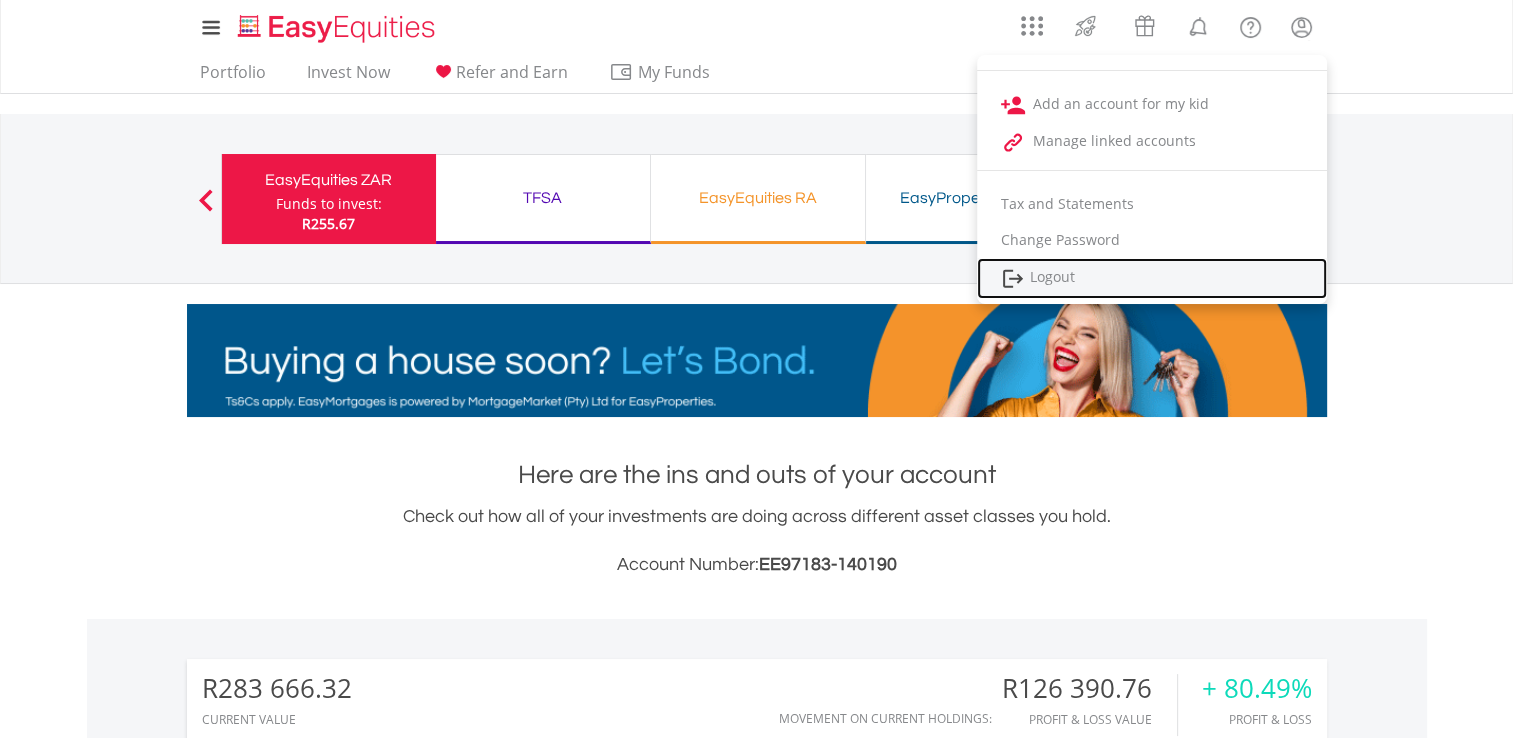 click on "Logout" at bounding box center [1152, 278] 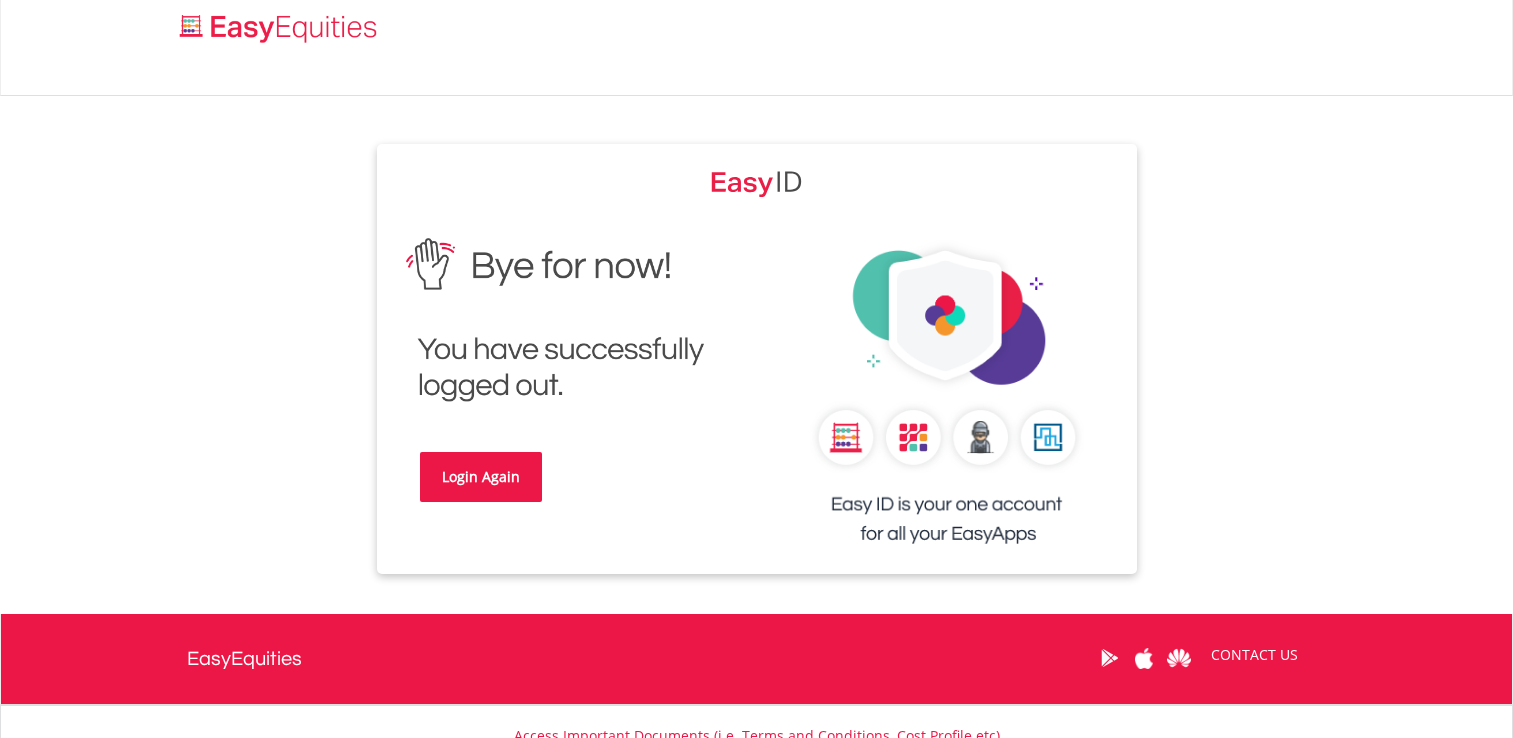scroll, scrollTop: 0, scrollLeft: 0, axis: both 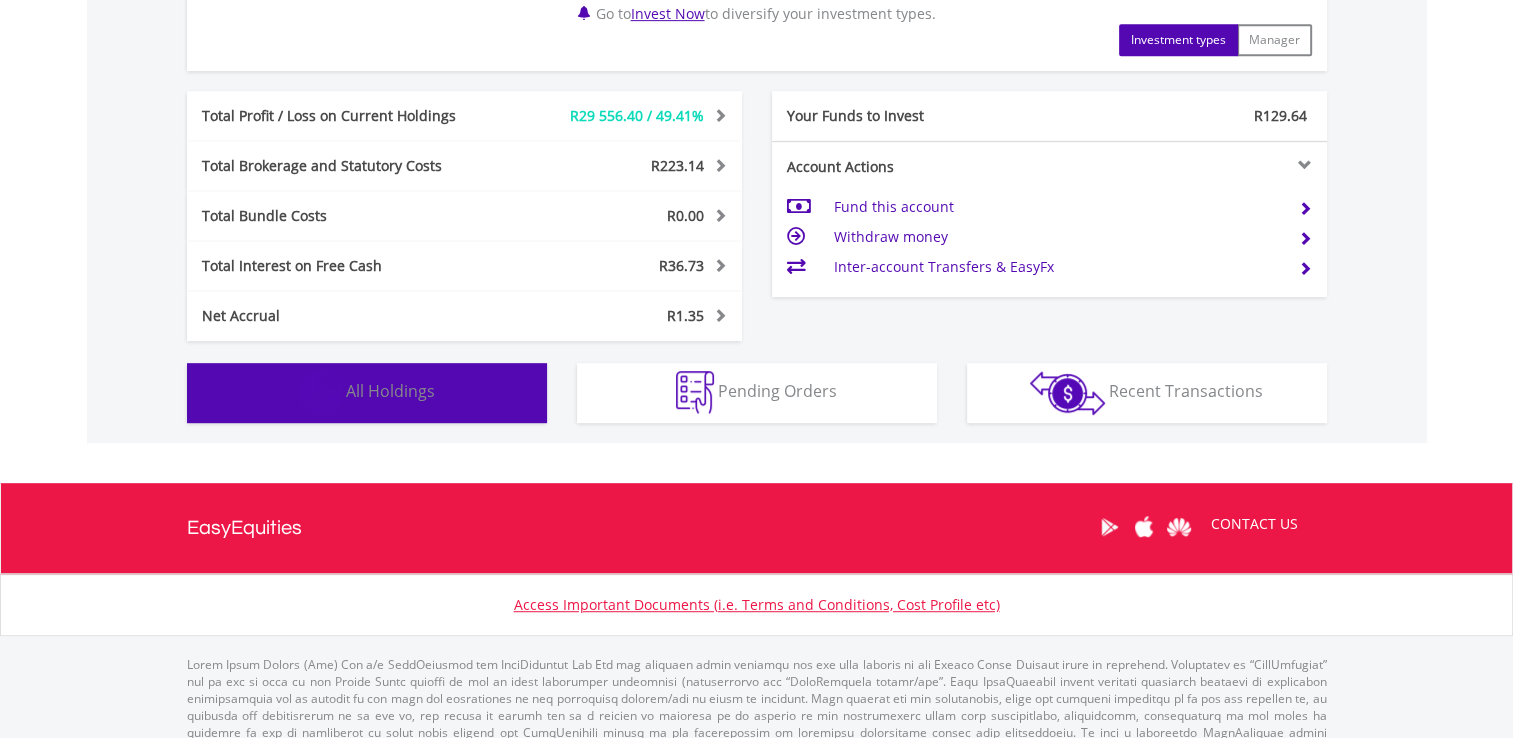 click on "All Holdings" at bounding box center [390, 391] 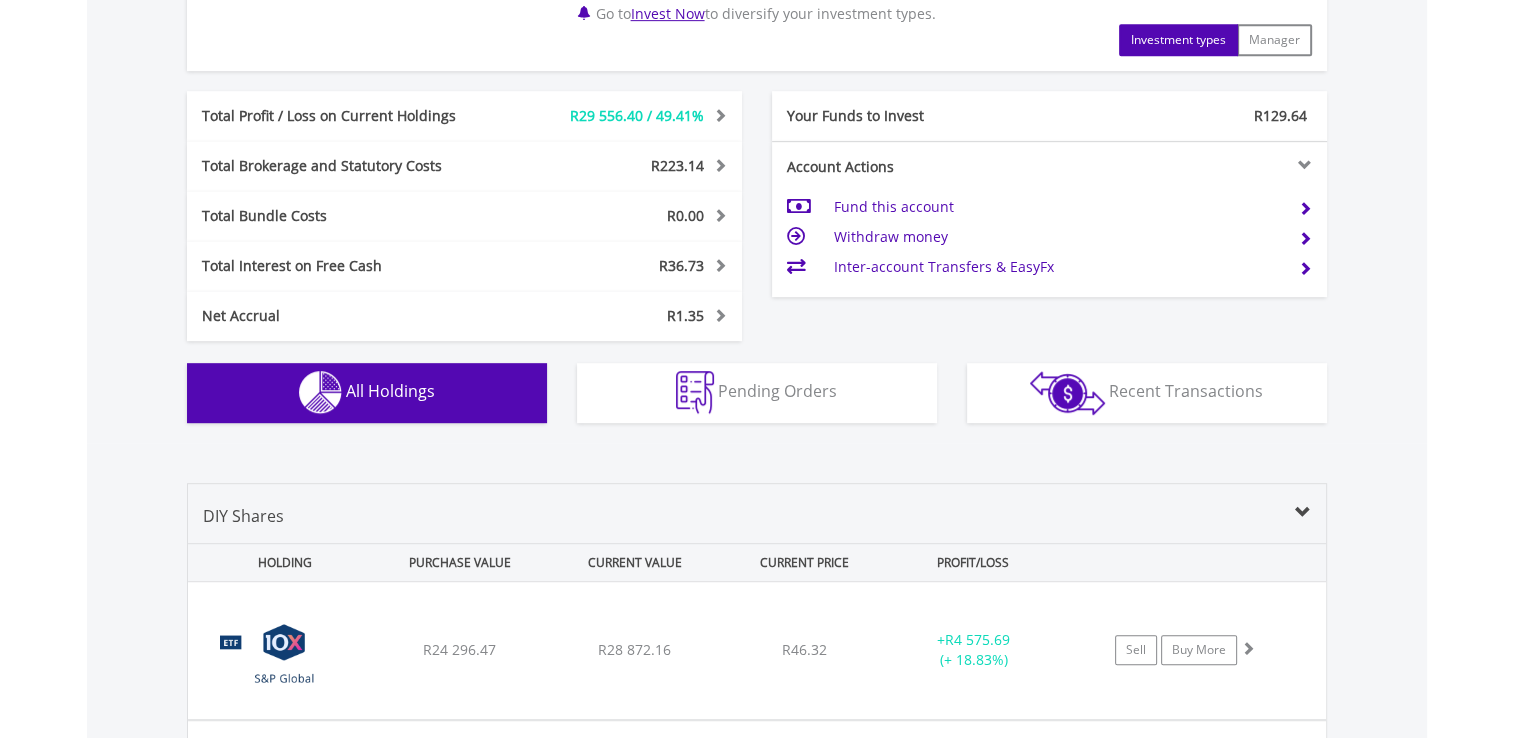 scroll, scrollTop: 1481, scrollLeft: 0, axis: vertical 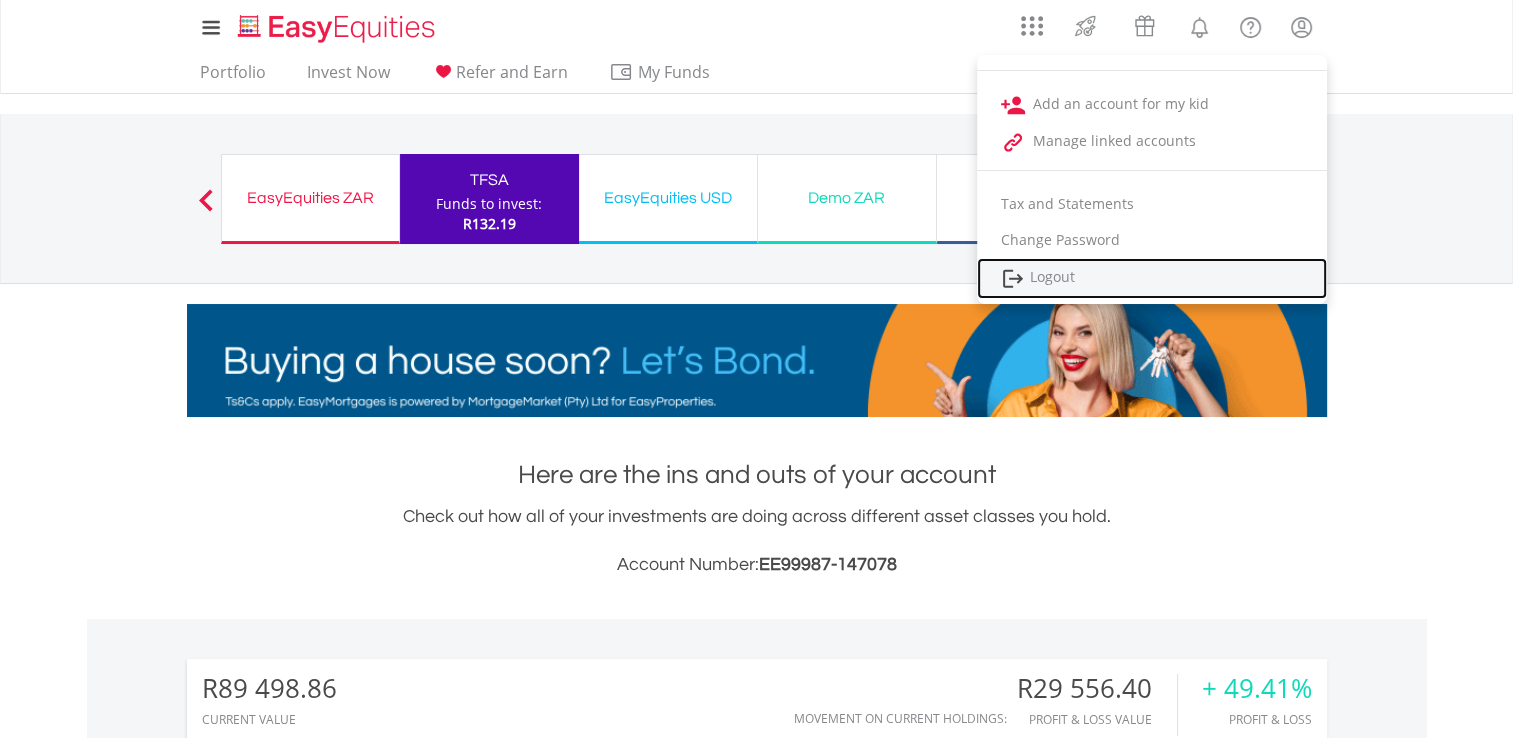 click on "Logout" at bounding box center [1152, 278] 